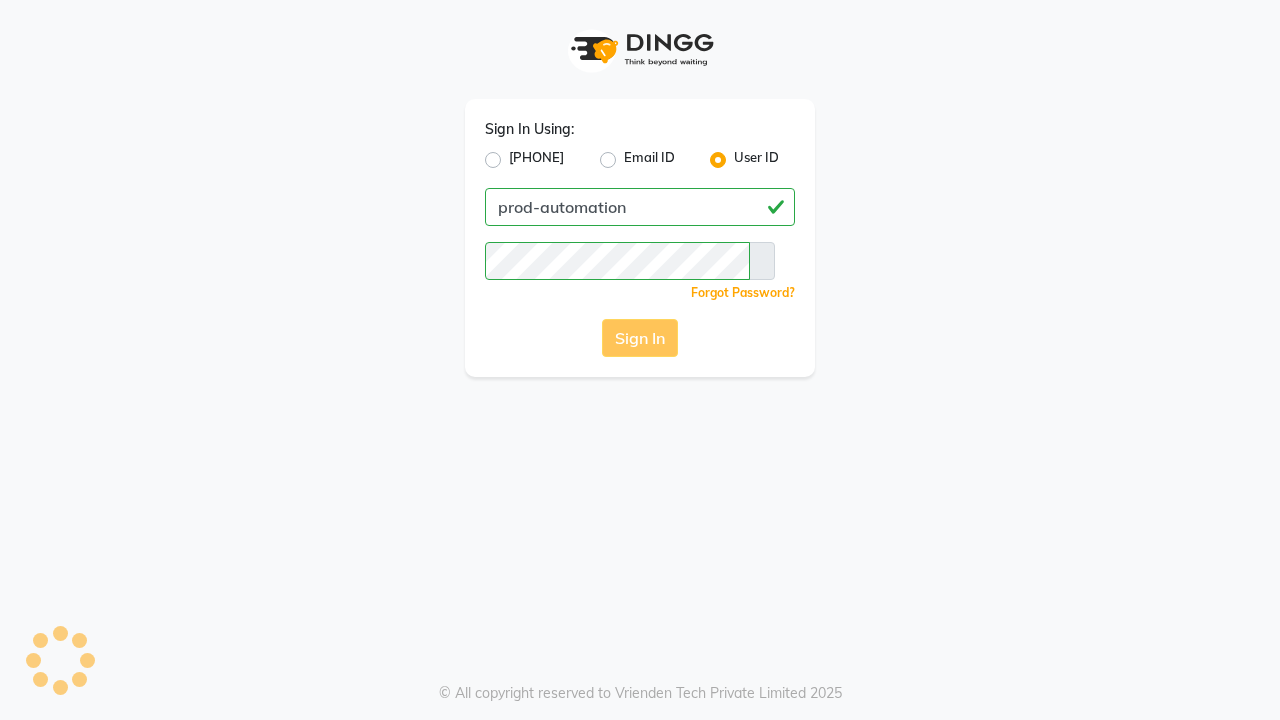 scroll, scrollTop: 0, scrollLeft: 0, axis: both 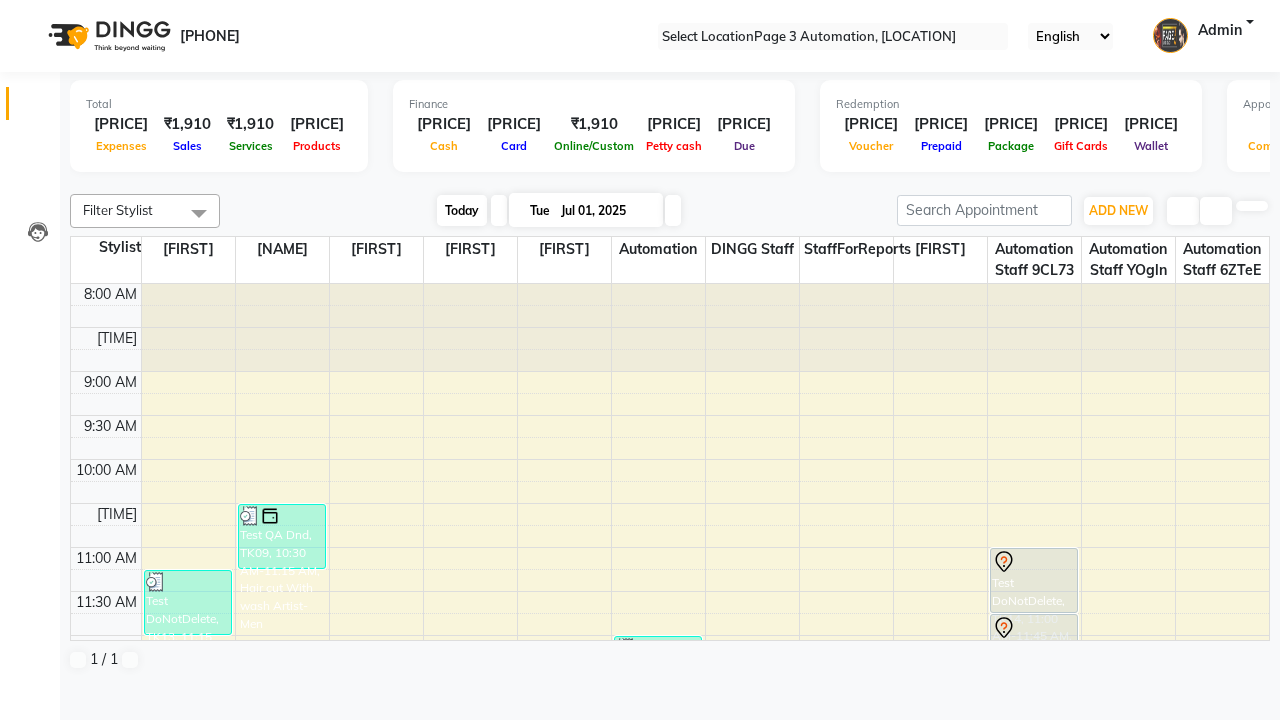 click on "Today" at bounding box center (462, 210) 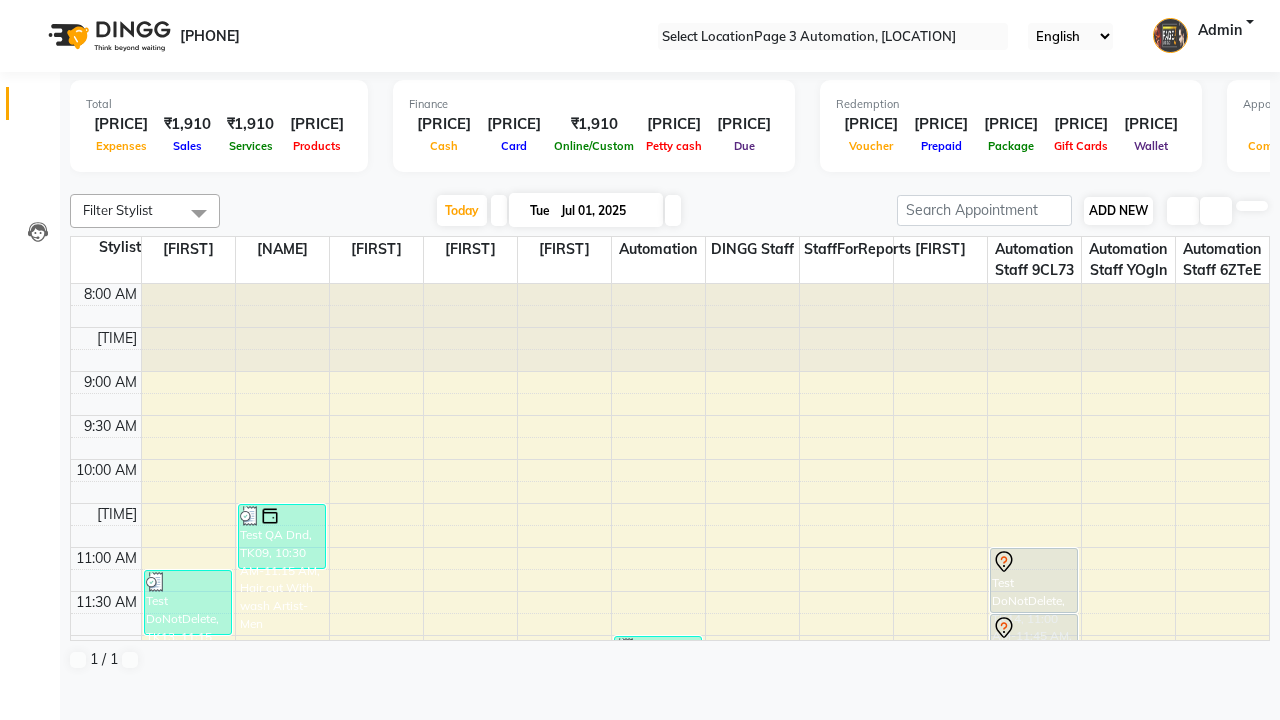click on "ADD NEW" at bounding box center [1118, 210] 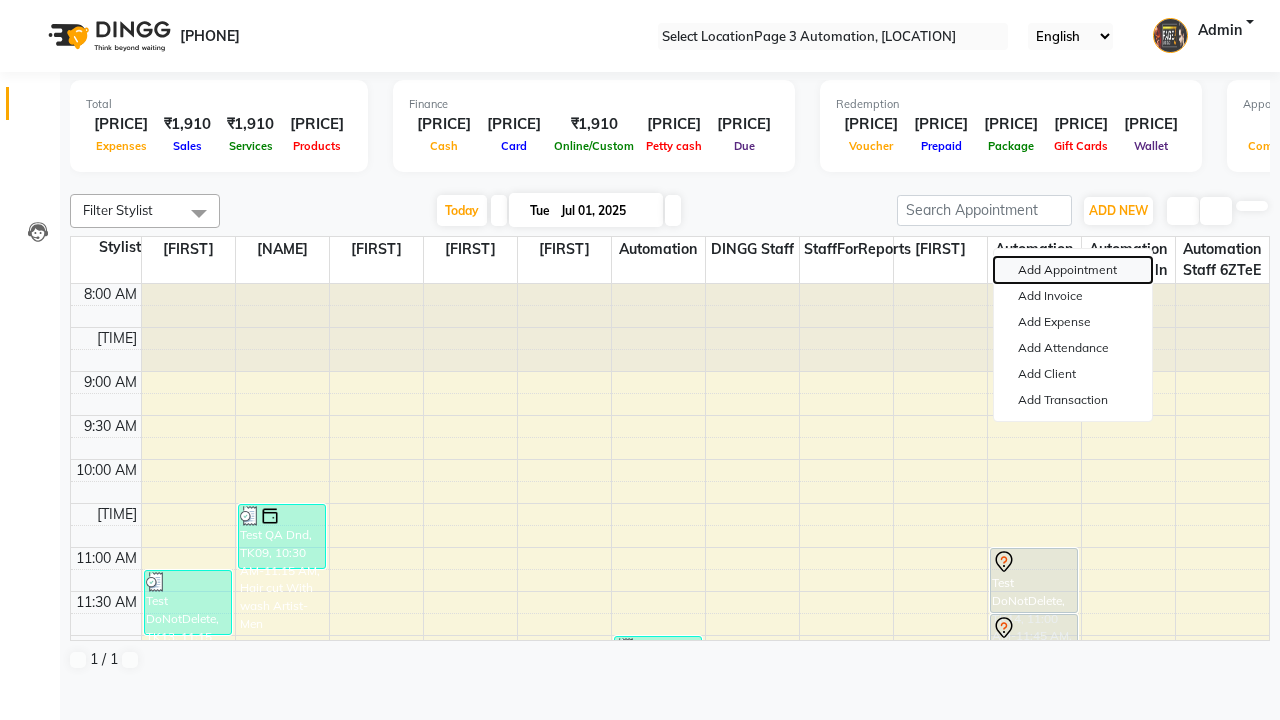 click on "Add Appointment" at bounding box center [1073, 270] 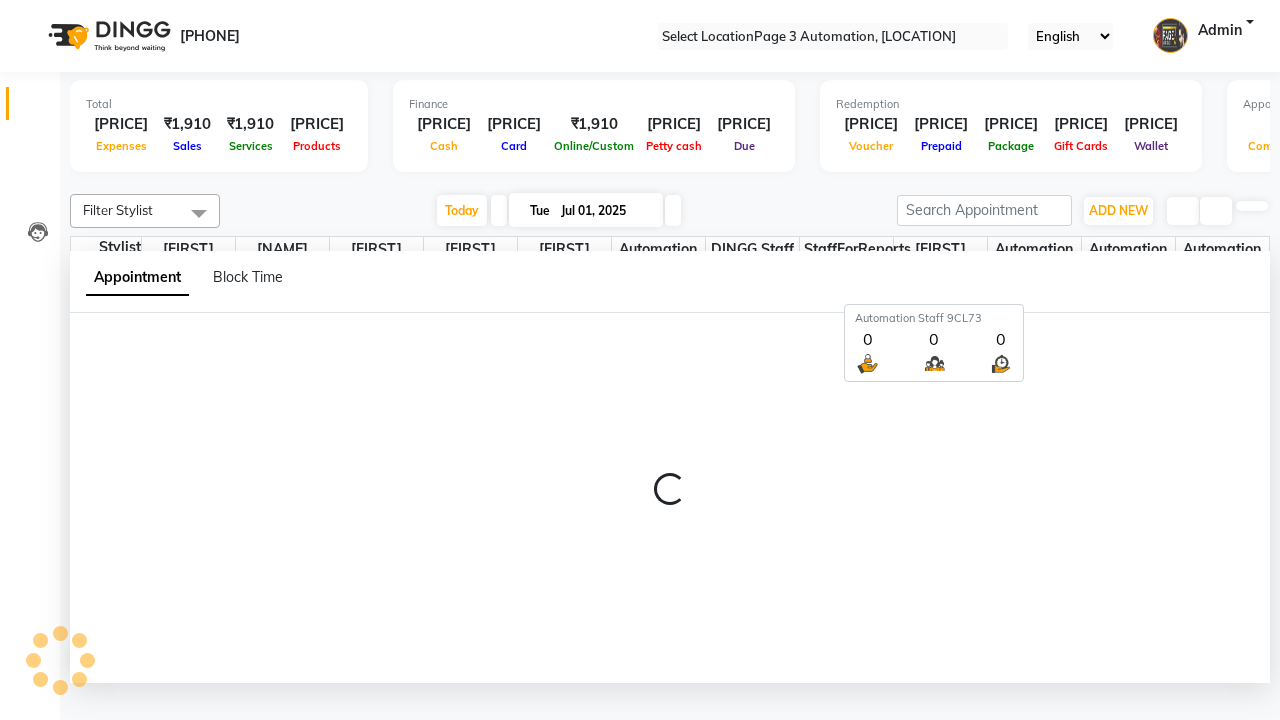 scroll, scrollTop: 1, scrollLeft: 0, axis: vertical 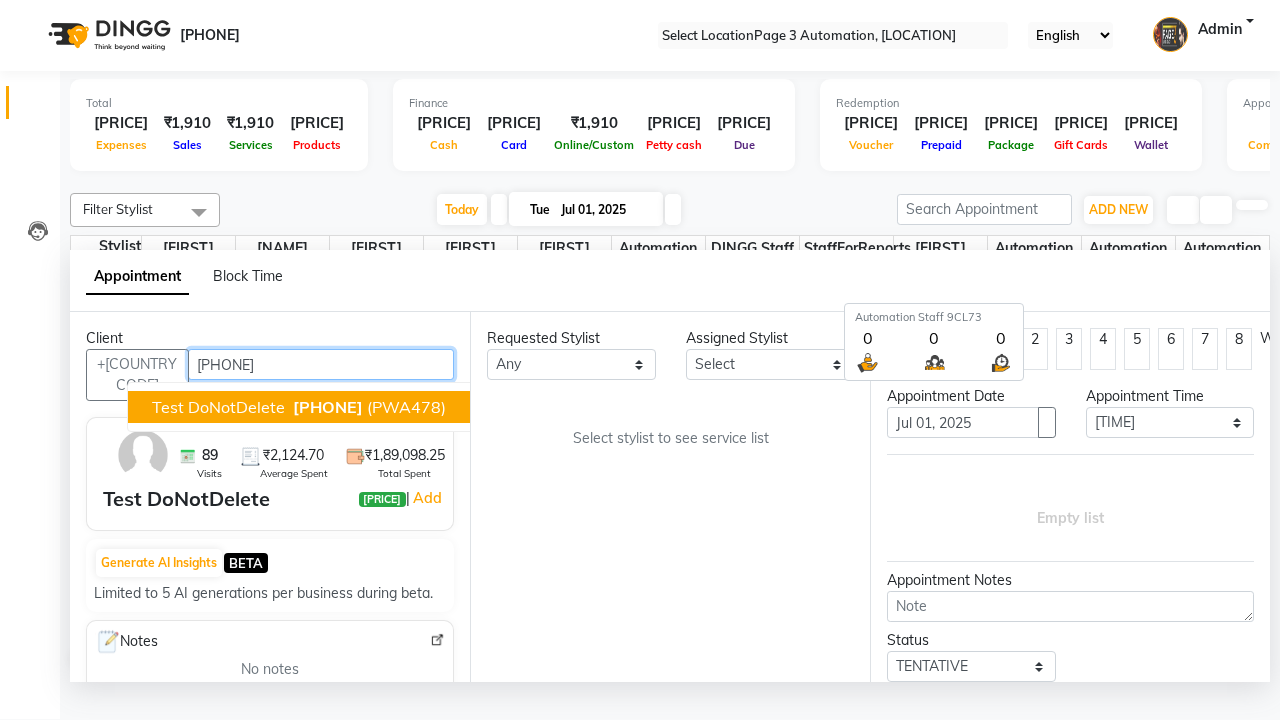 click on "[PHONE]" at bounding box center (328, 407) 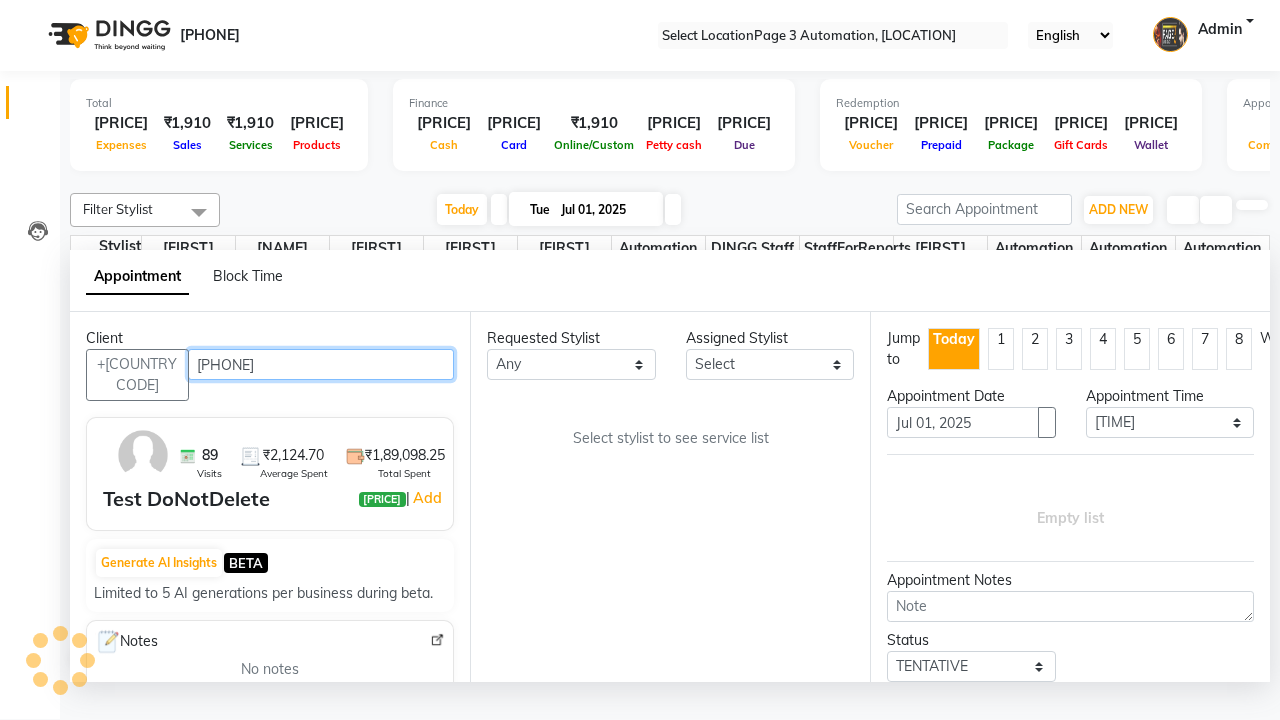 scroll, scrollTop: 0, scrollLeft: 0, axis: both 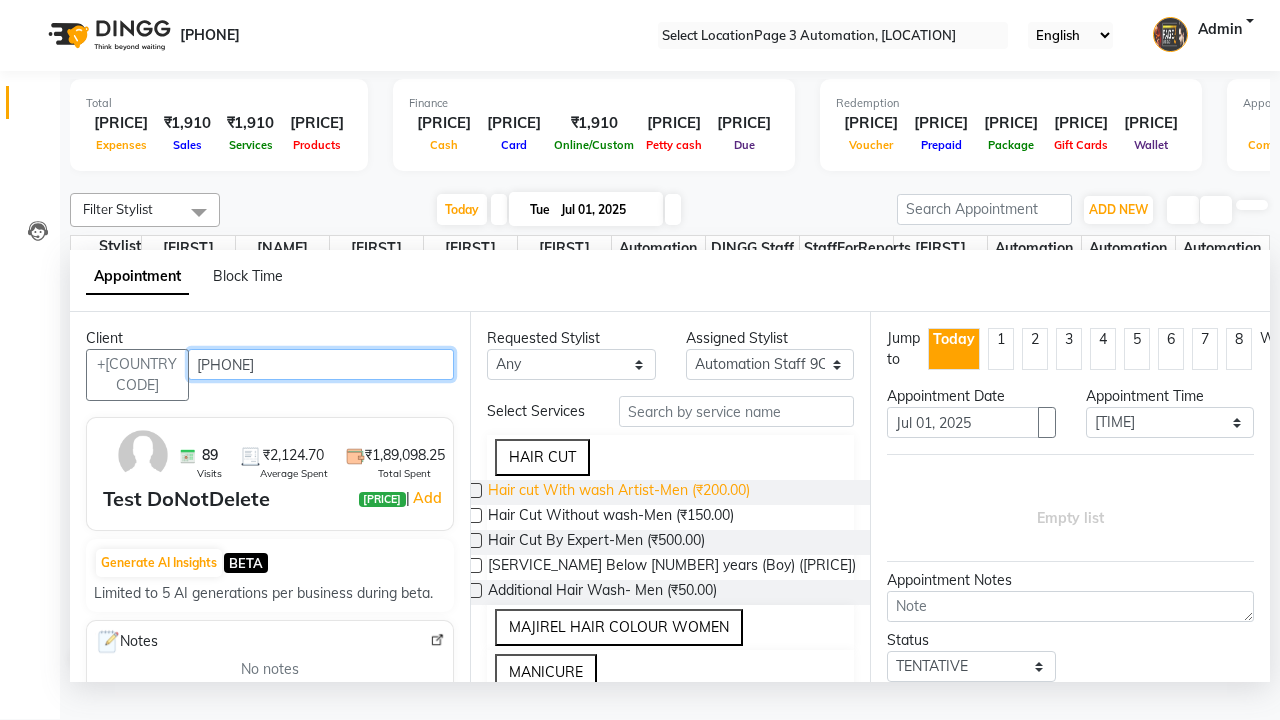 type on "[PHONE]" 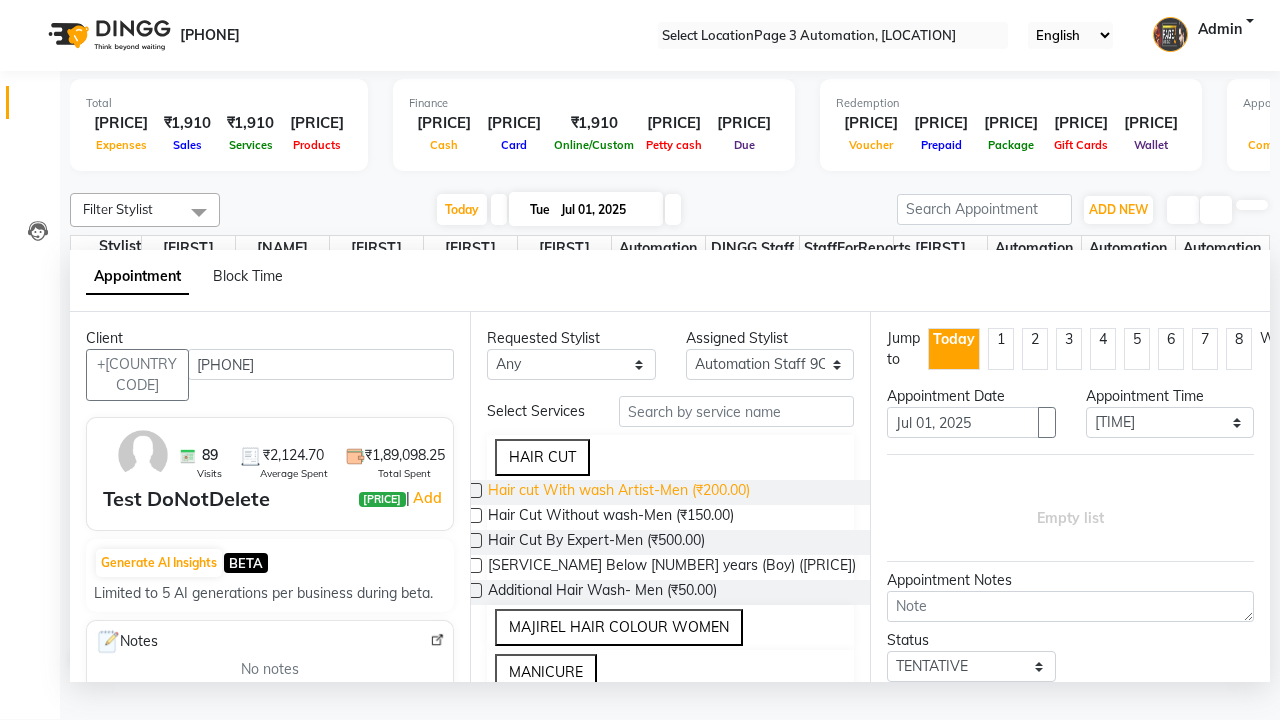 click on "Hair cut With wash Artist-Men (₹200.00)" at bounding box center (619, 492) 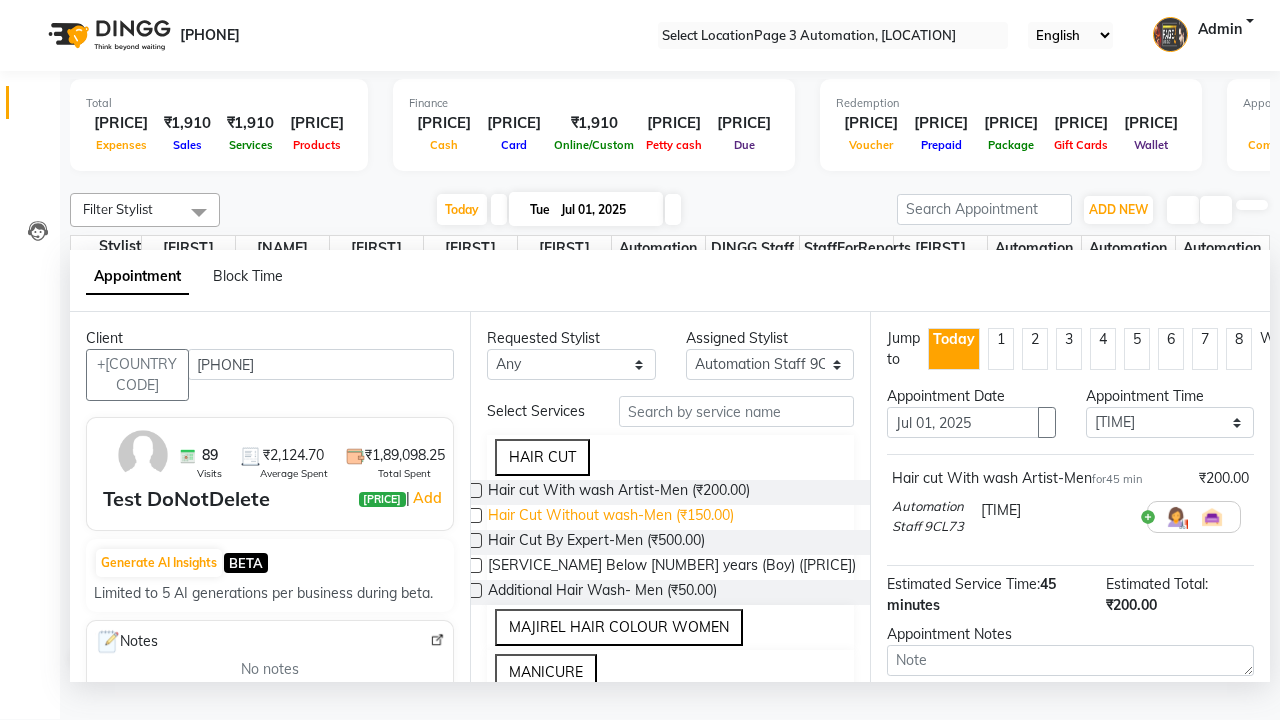 click on "Hair Cut Without wash-Men (₹150.00)" at bounding box center (619, 492) 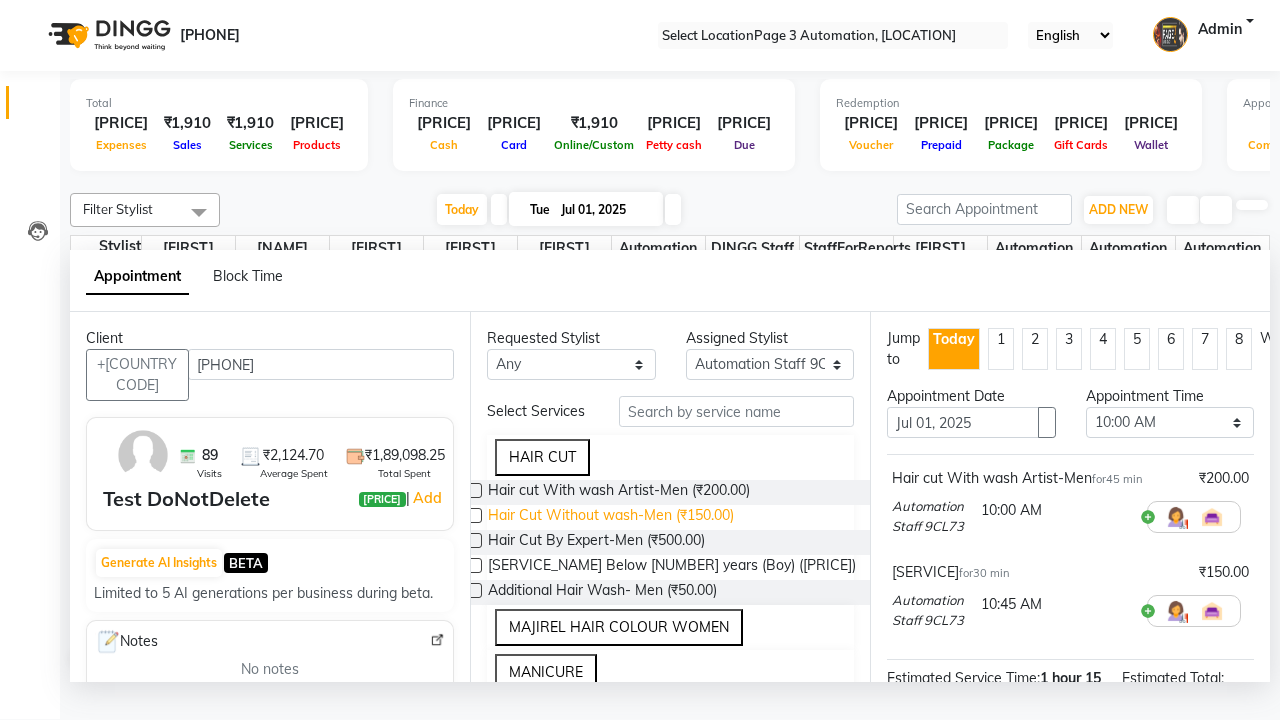 scroll, scrollTop: 258, scrollLeft: 0, axis: vertical 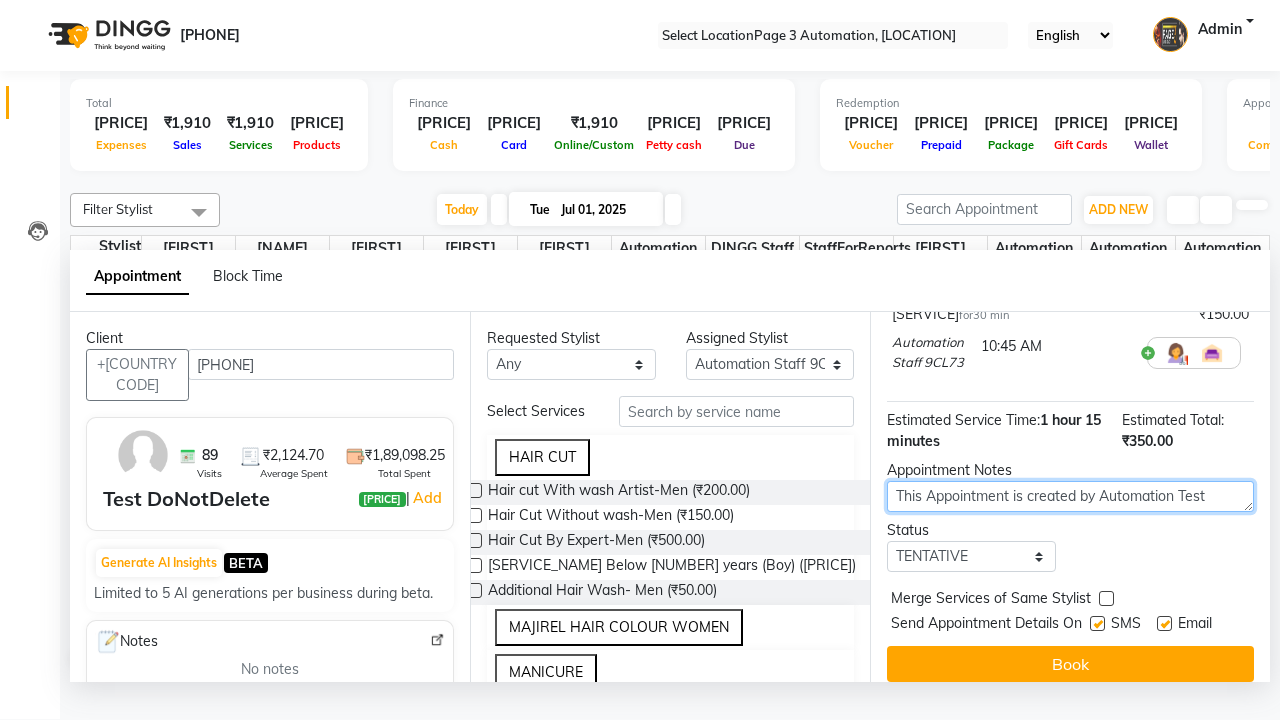 type on "This Appointment is created by Automation Test" 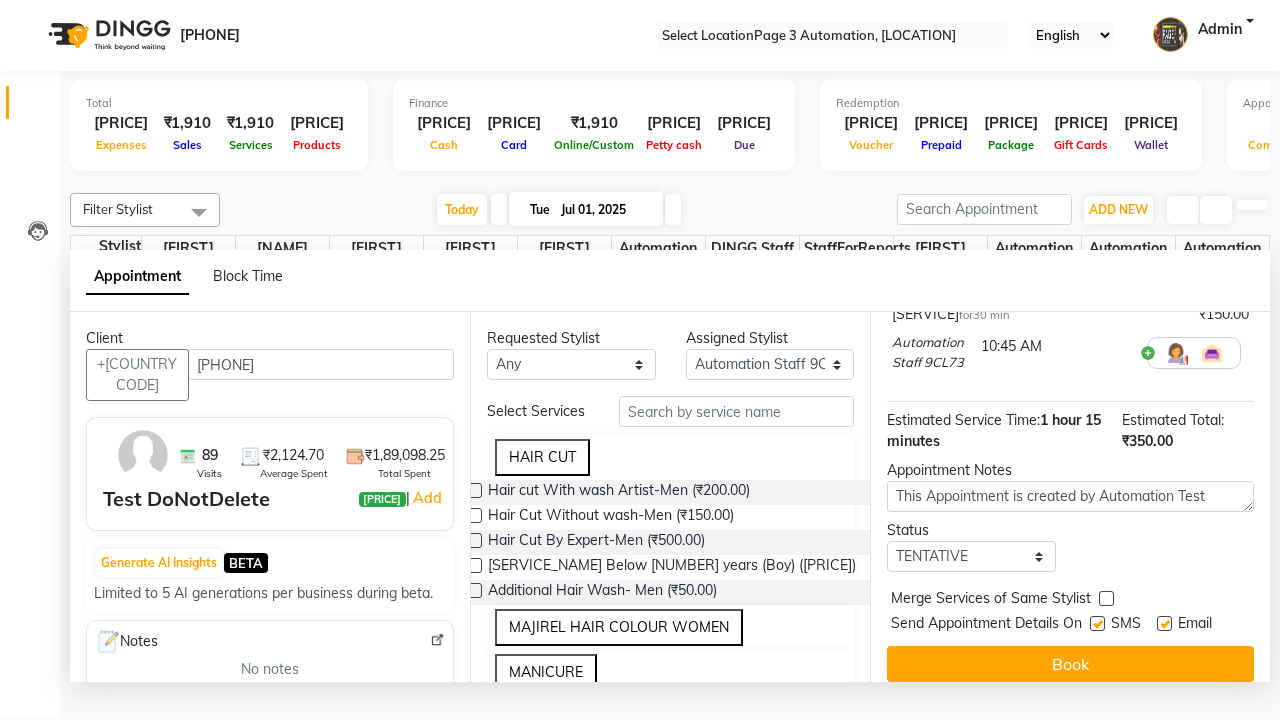 click at bounding box center [1097, 623] 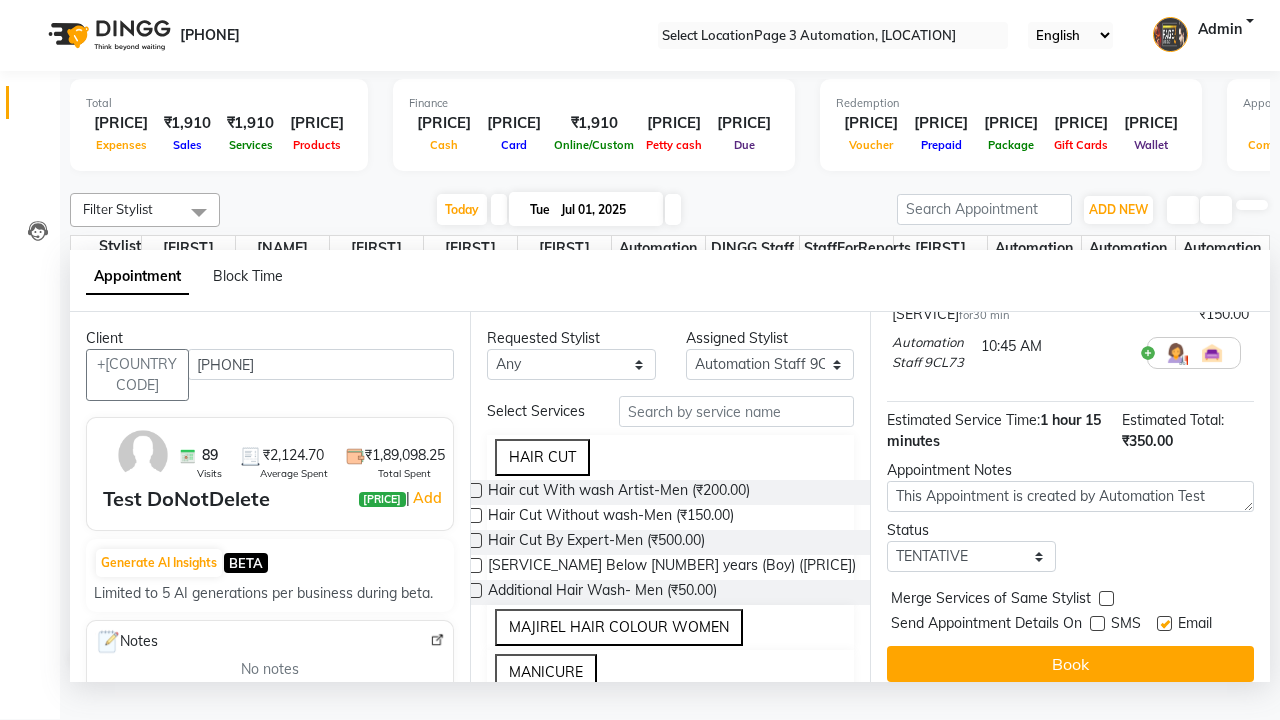 click at bounding box center (1164, 623) 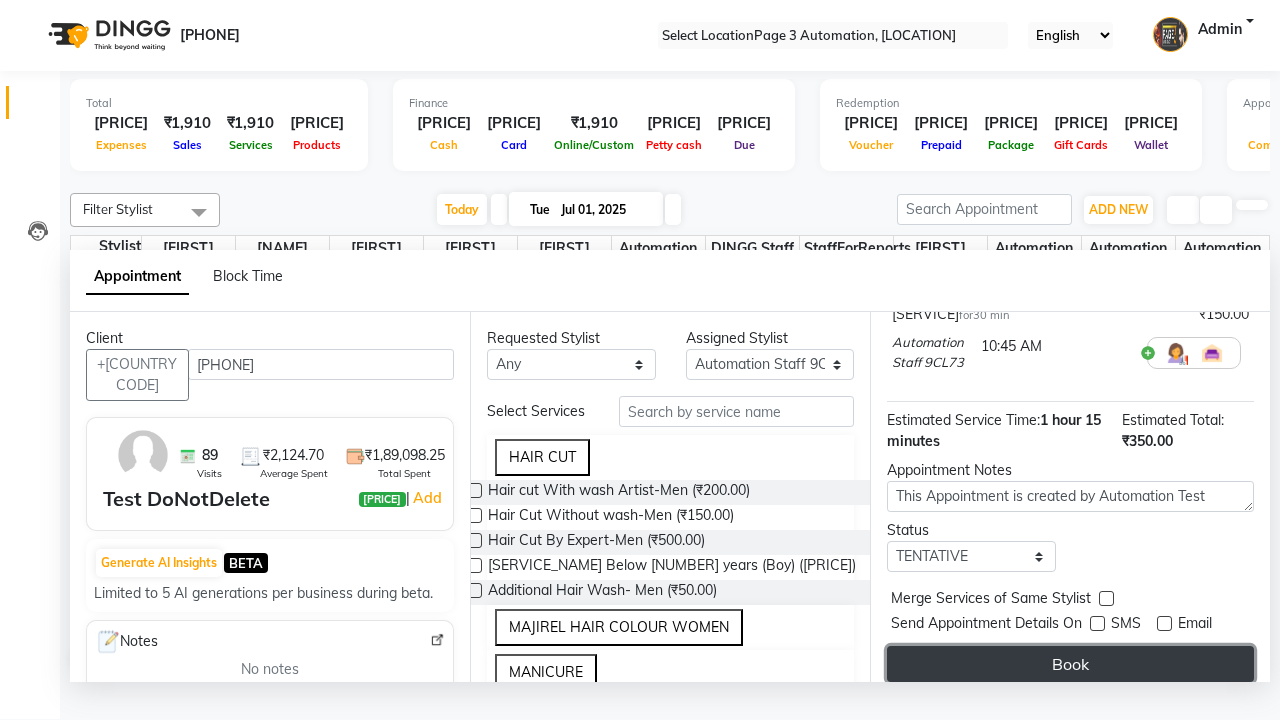click on "Book" at bounding box center [1070, 664] 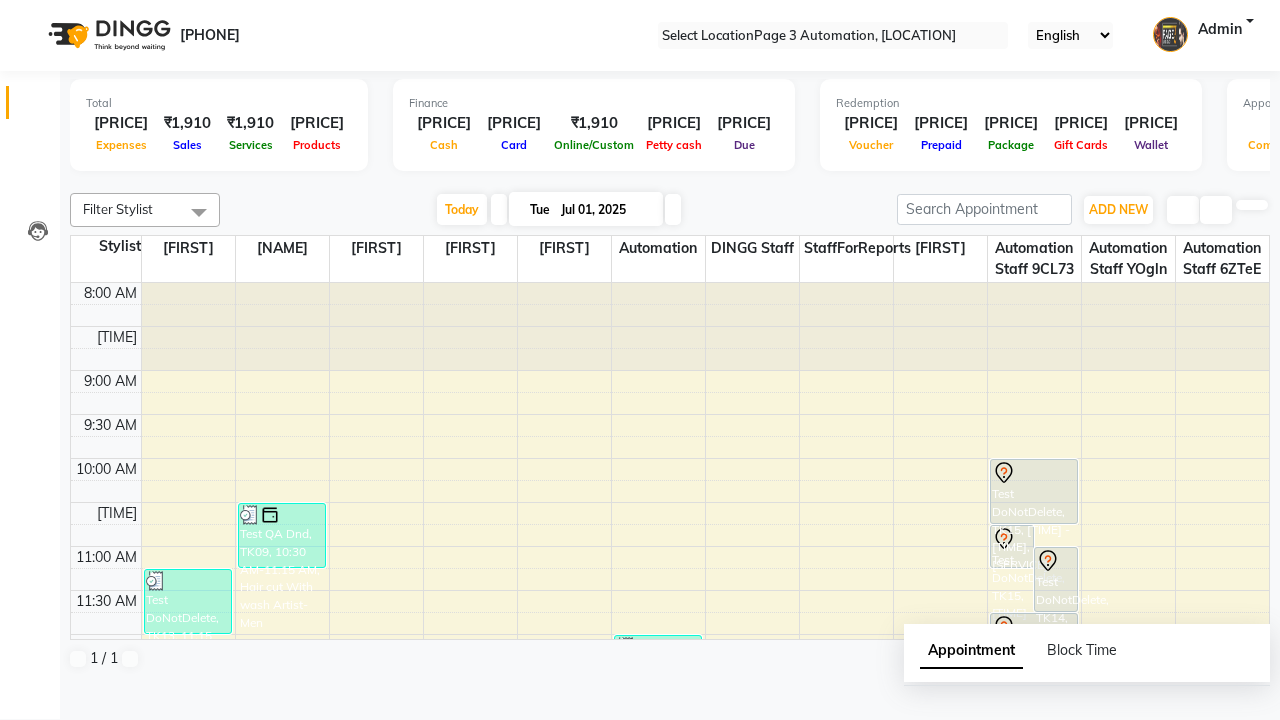 scroll, scrollTop: 0, scrollLeft: 0, axis: both 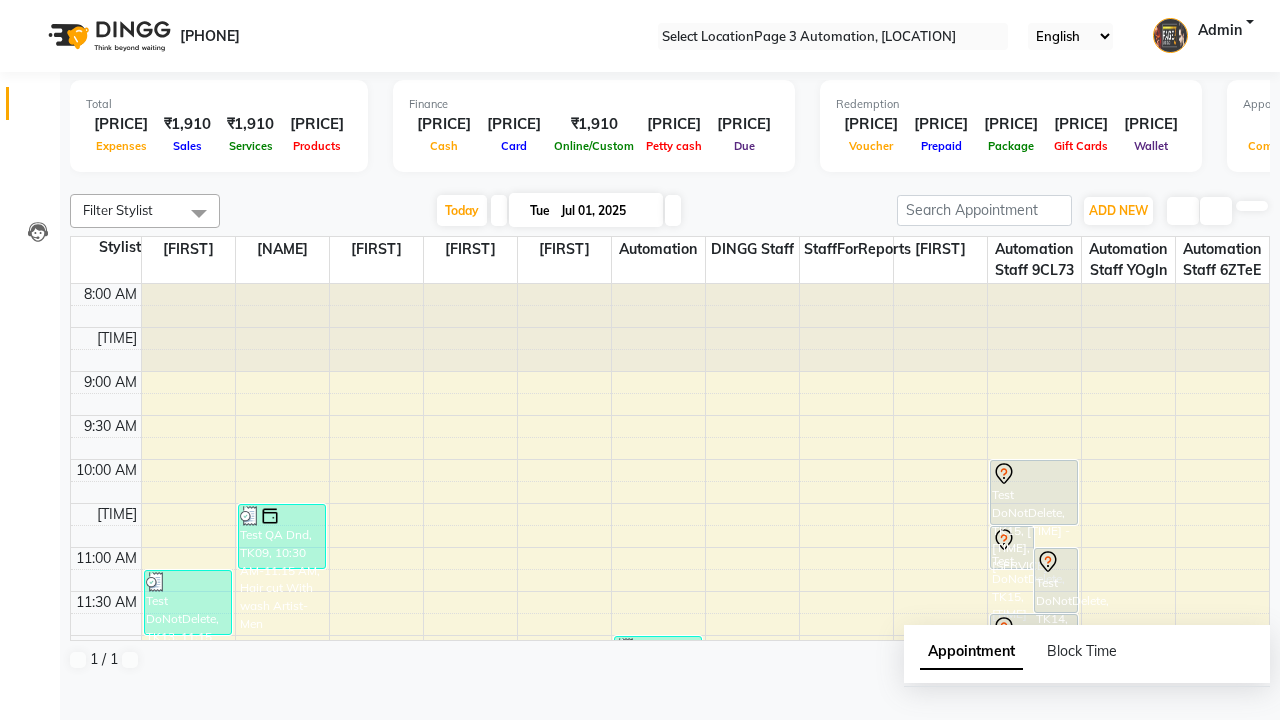 click on "Success" at bounding box center [640, 751] 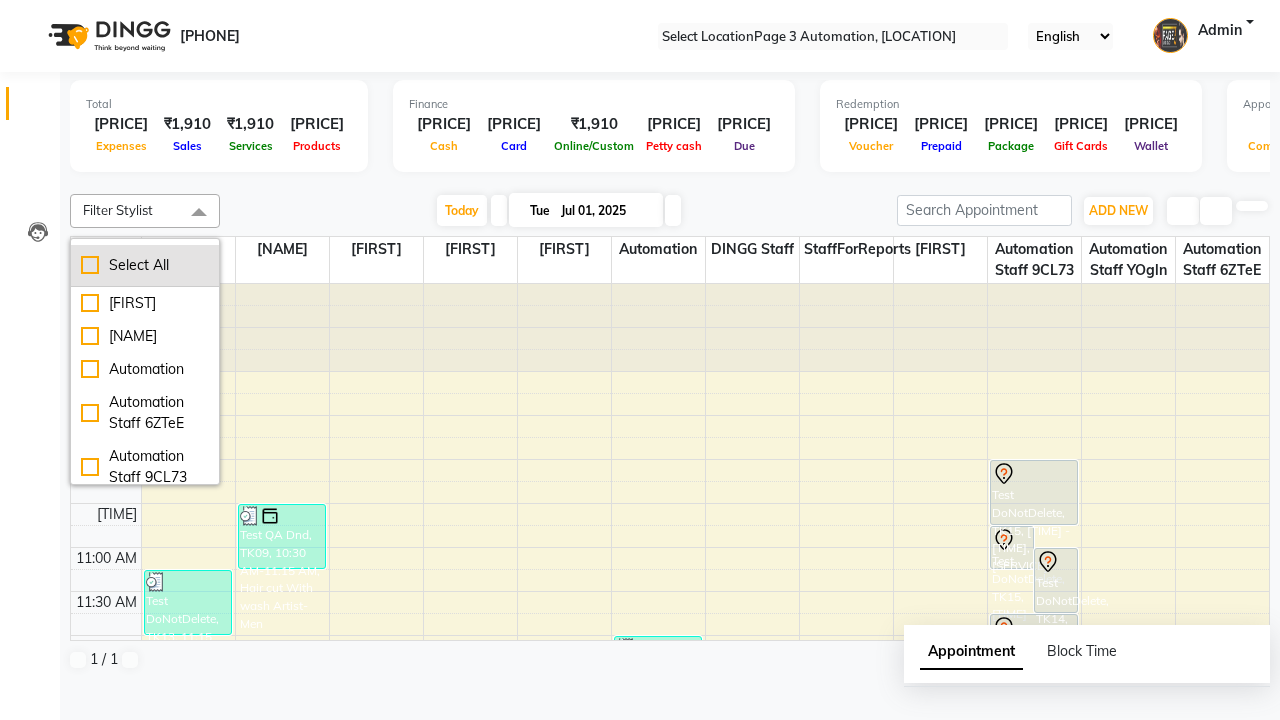 click on "Select All" at bounding box center [145, 265] 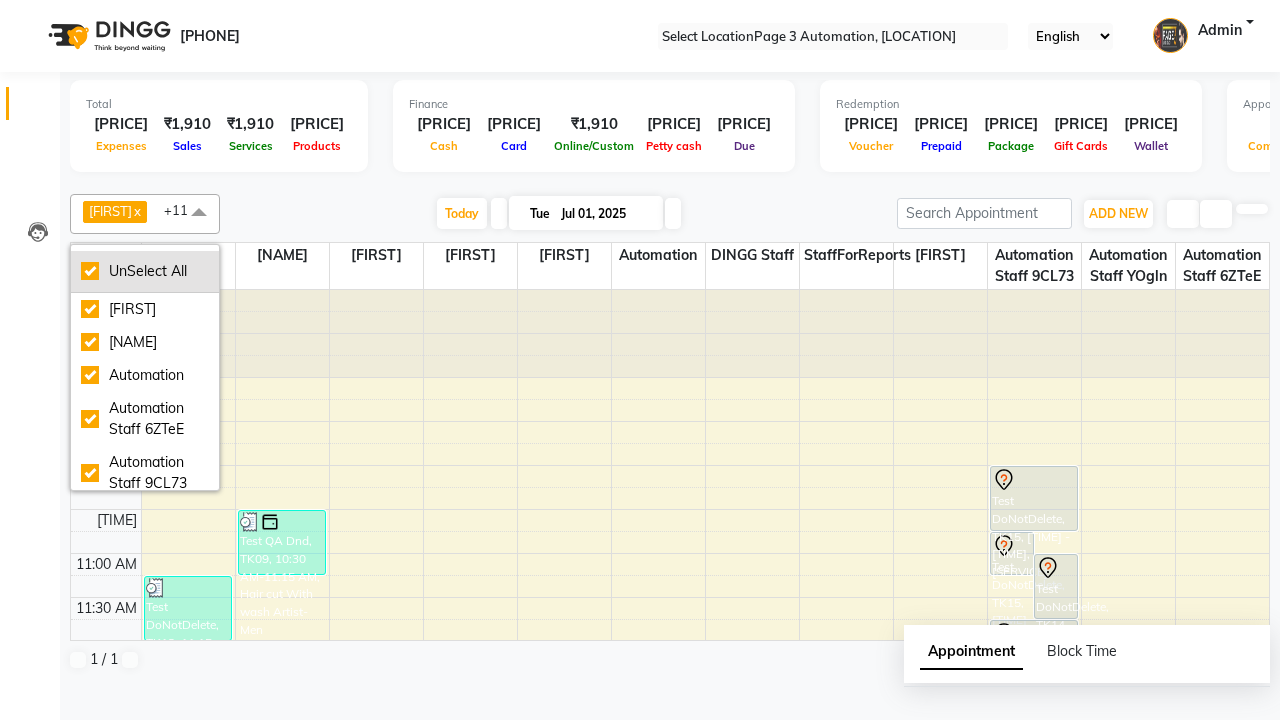 click on "UnSelect All" at bounding box center [145, 271] 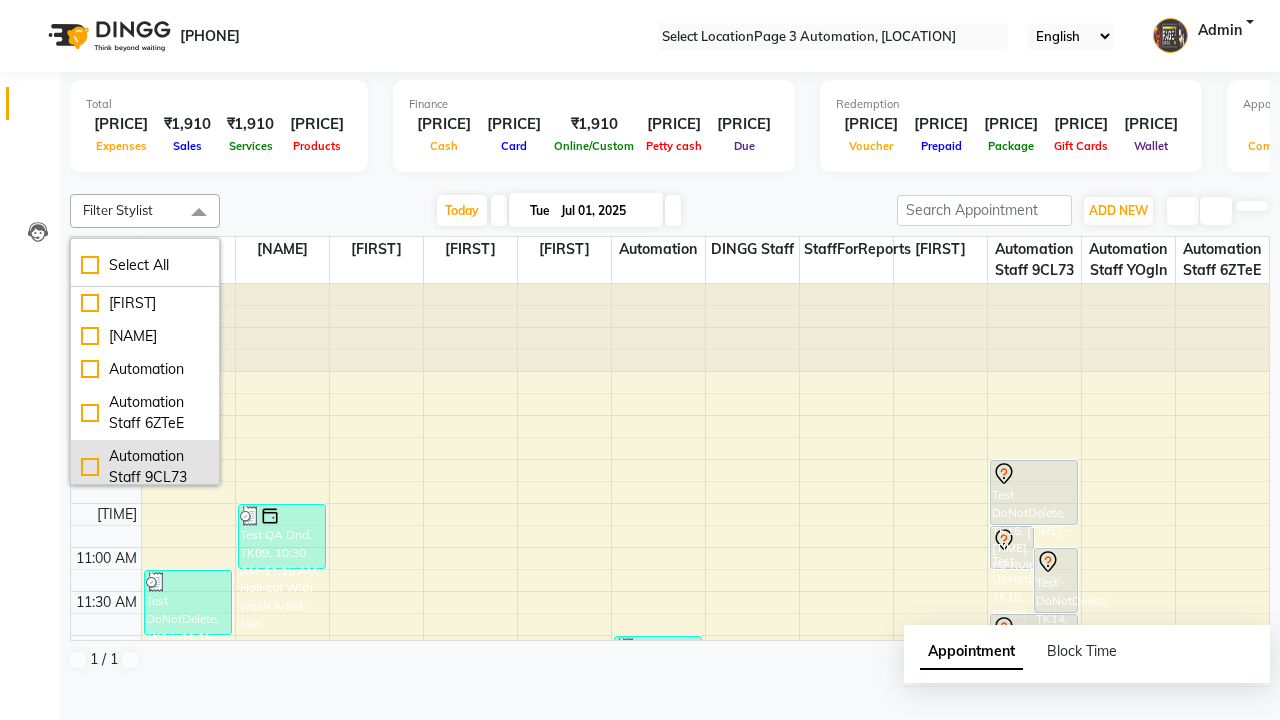 click on "Automation Staff 9CL73" at bounding box center [145, 303] 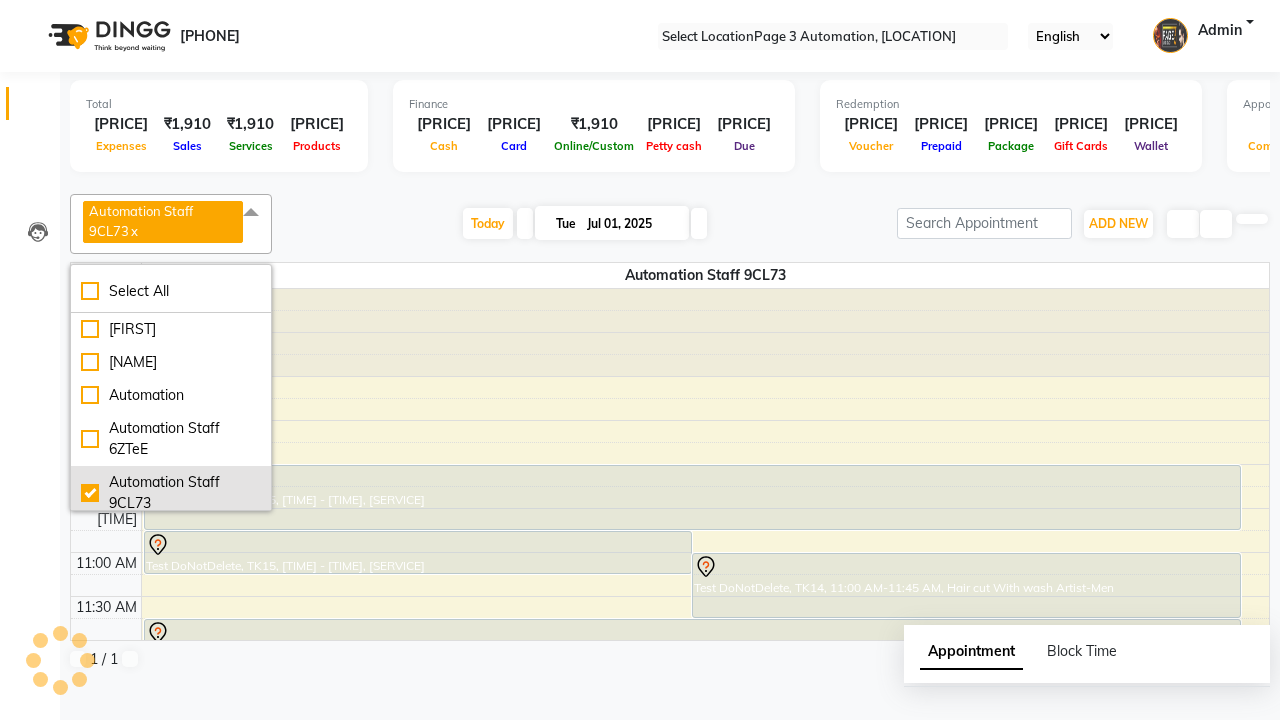 scroll, scrollTop: 4, scrollLeft: 0, axis: vertical 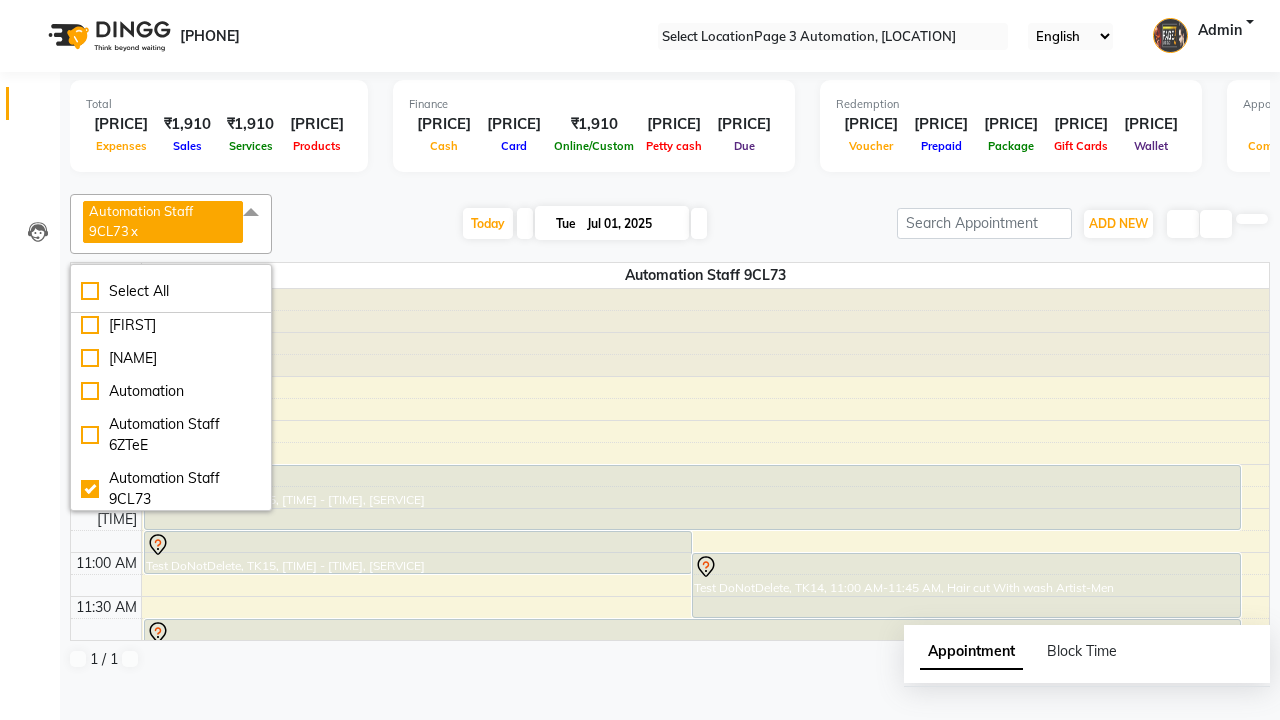 click at bounding box center [251, 213] 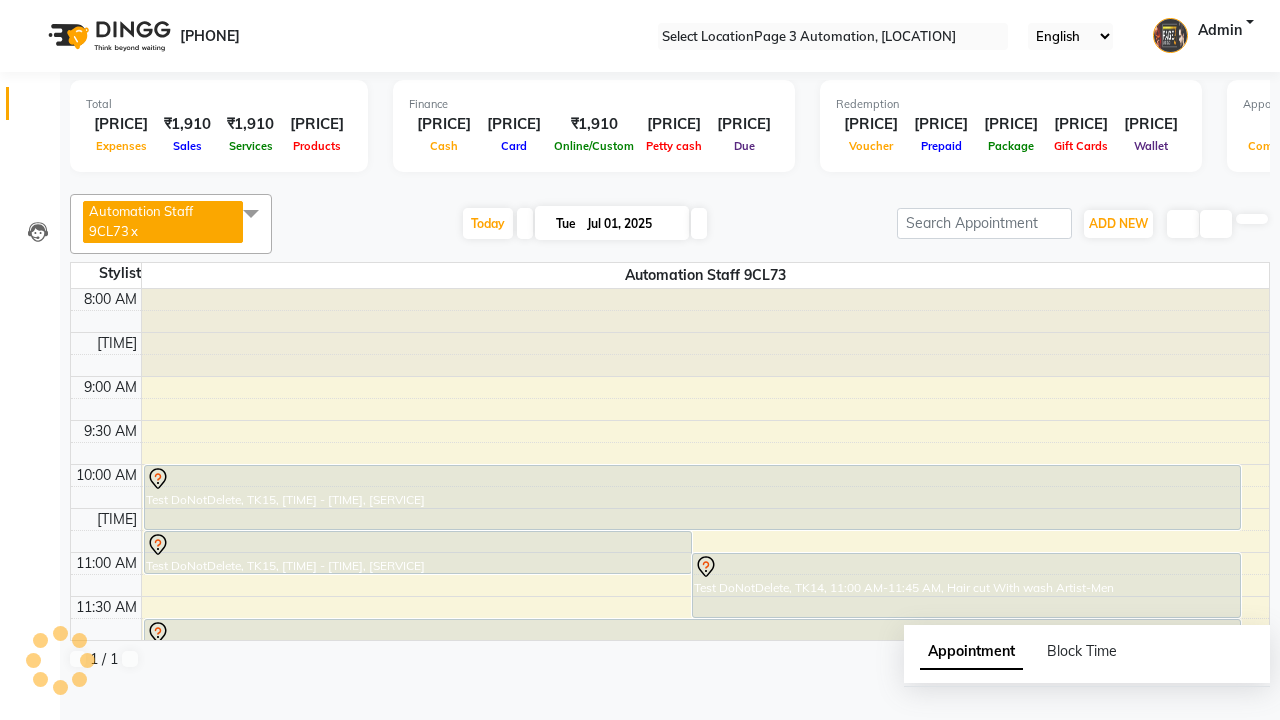 click at bounding box center (418, 545) 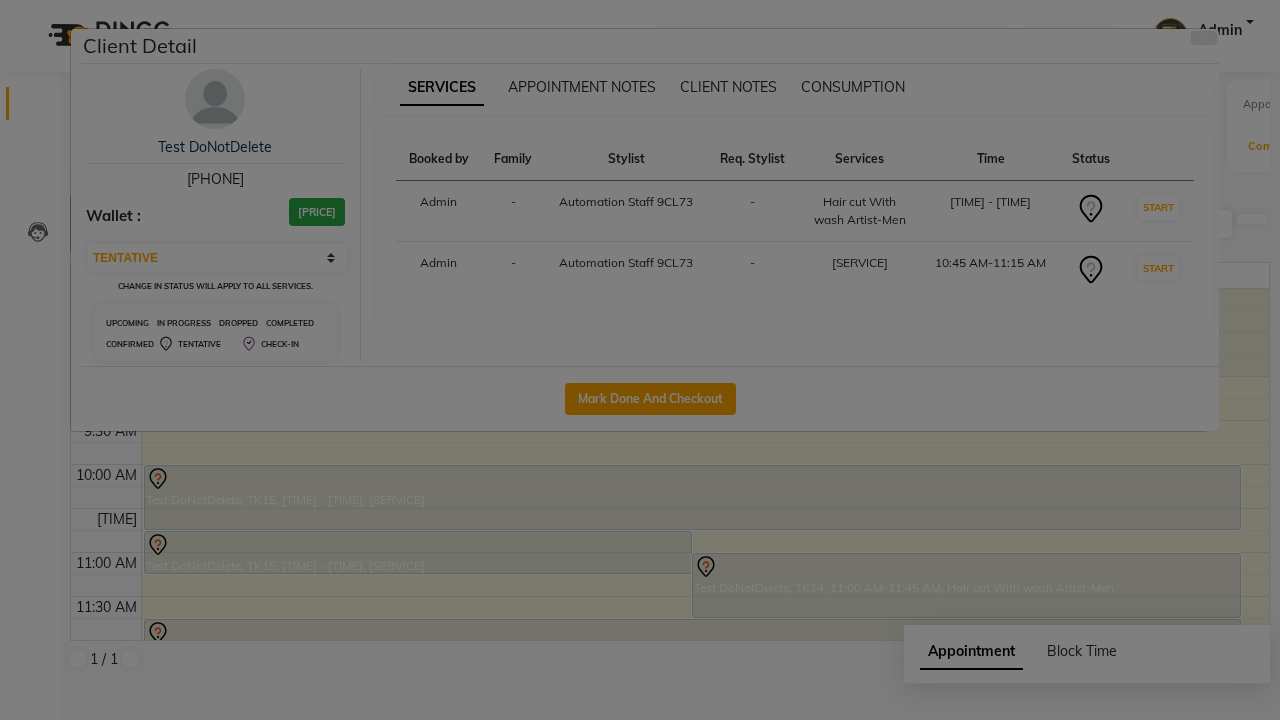 click at bounding box center (1204, 38) 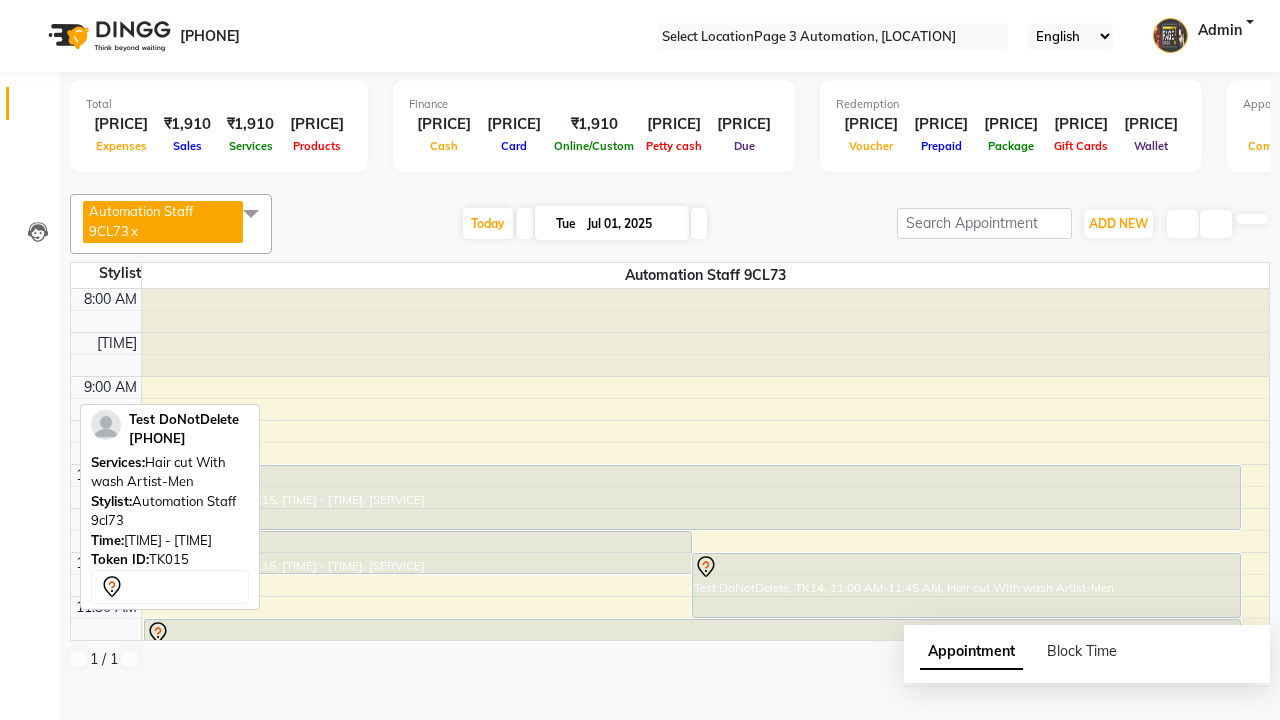click on "Add Service" at bounding box center [50, 754] 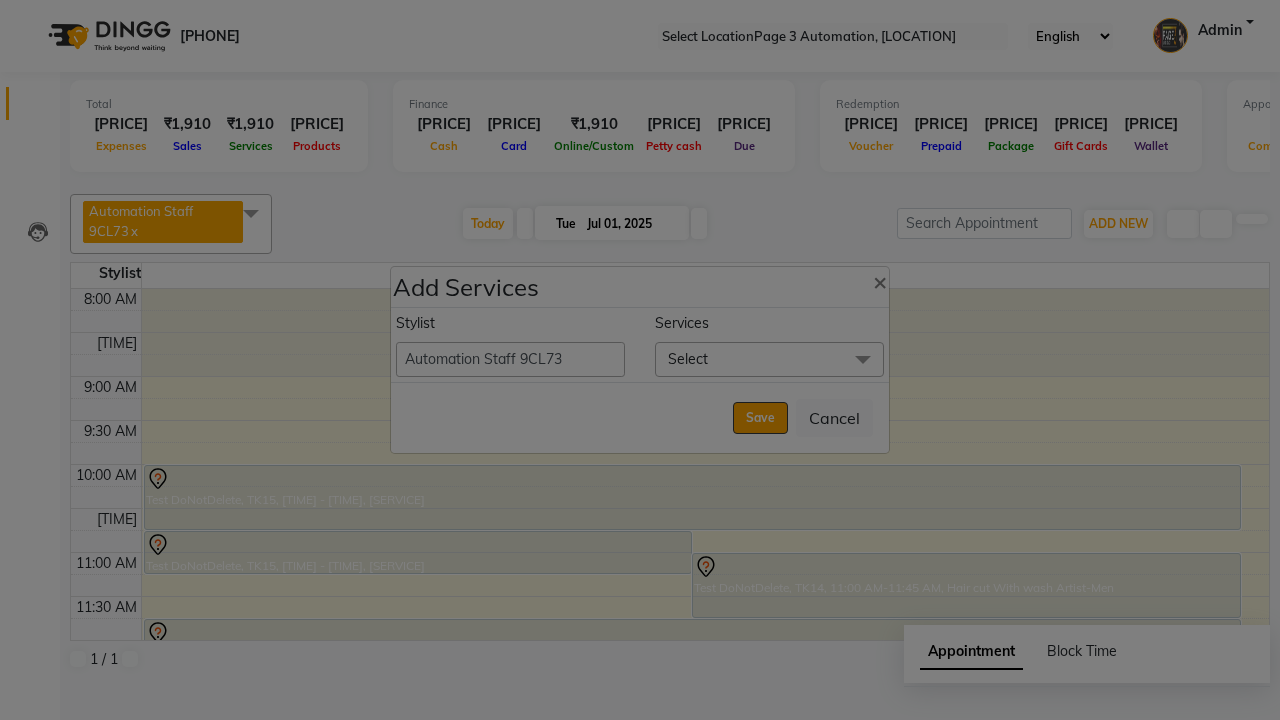 click on "Select" at bounding box center [769, 359] 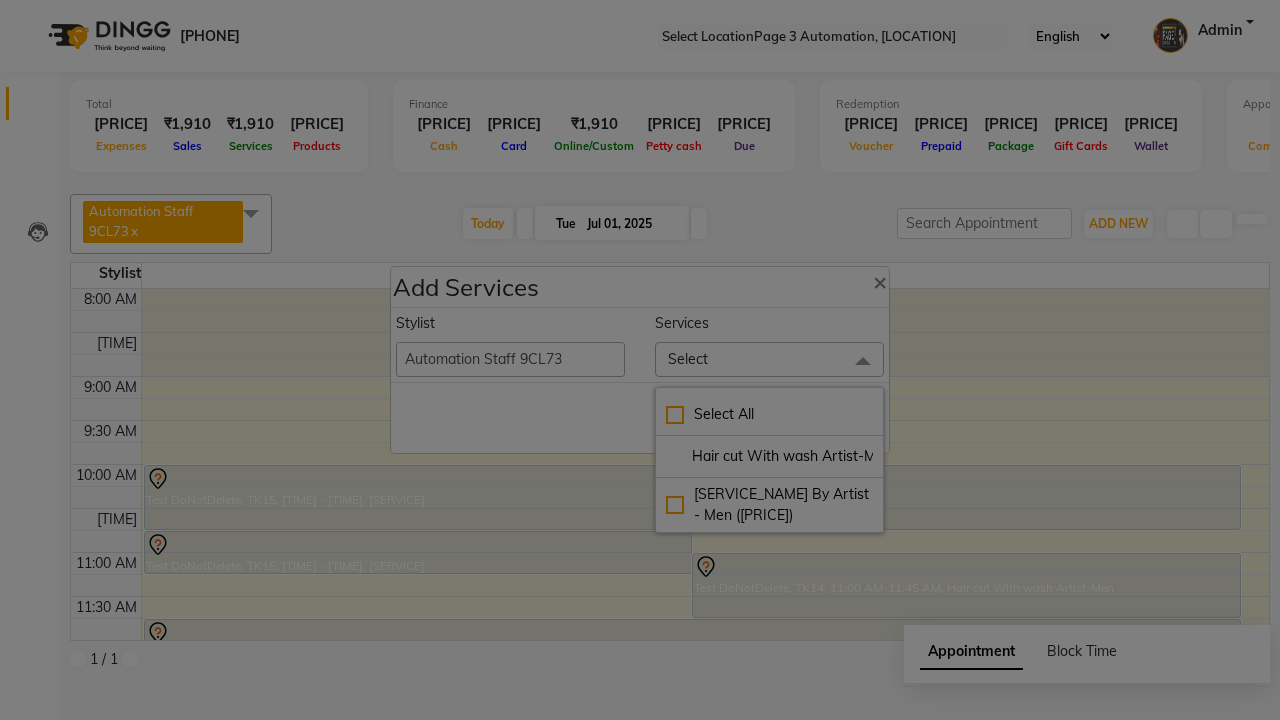 scroll, scrollTop: 0, scrollLeft: 19, axis: horizontal 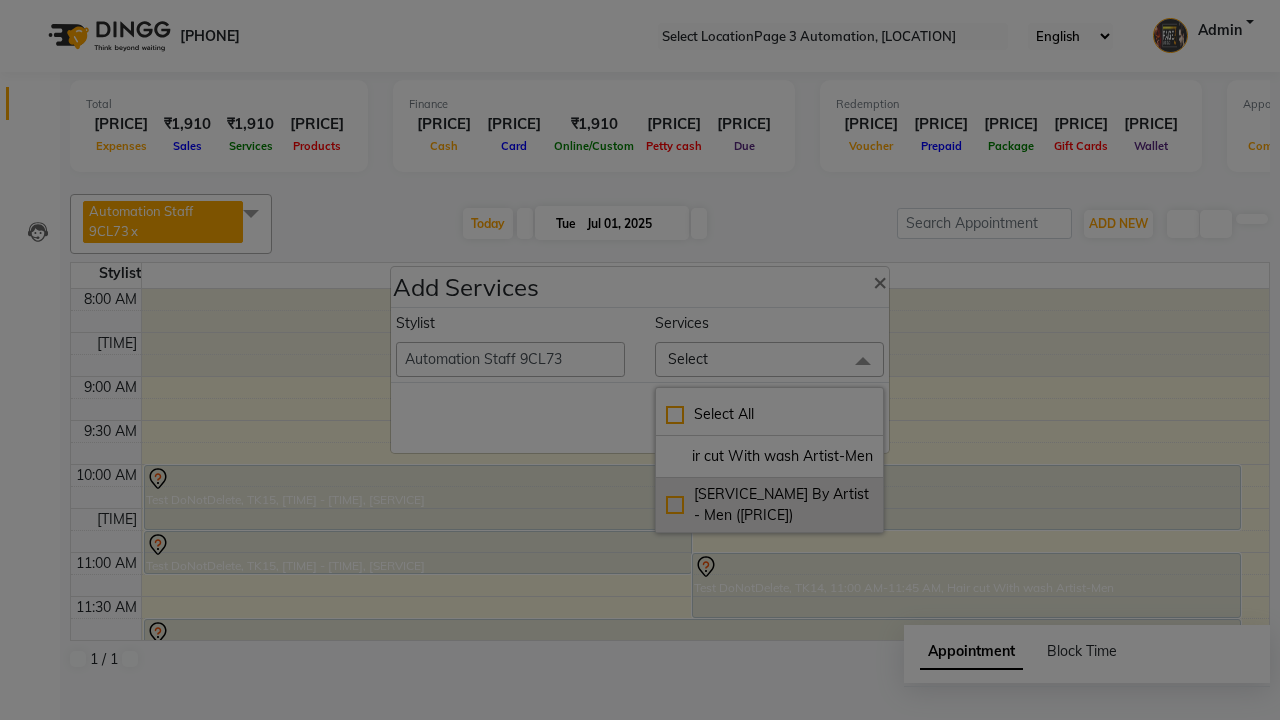 type on "Hair cut With wash Artist-Men" 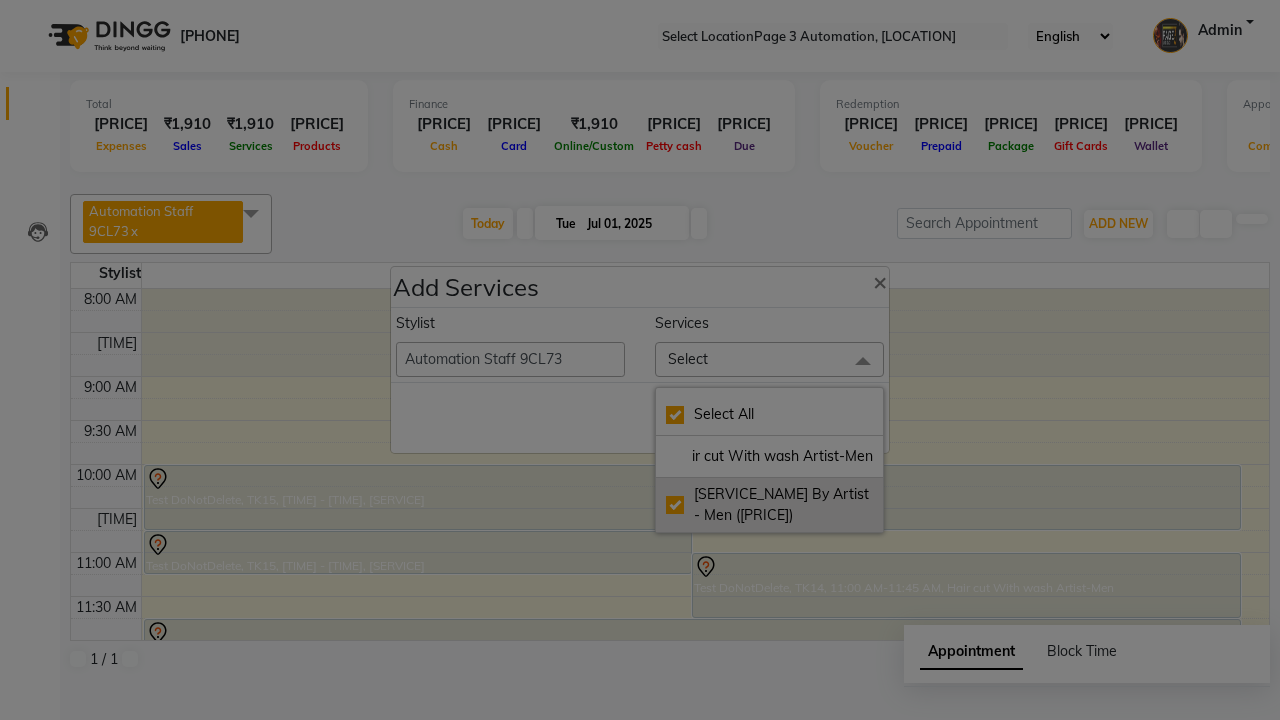 scroll, scrollTop: 0, scrollLeft: 0, axis: both 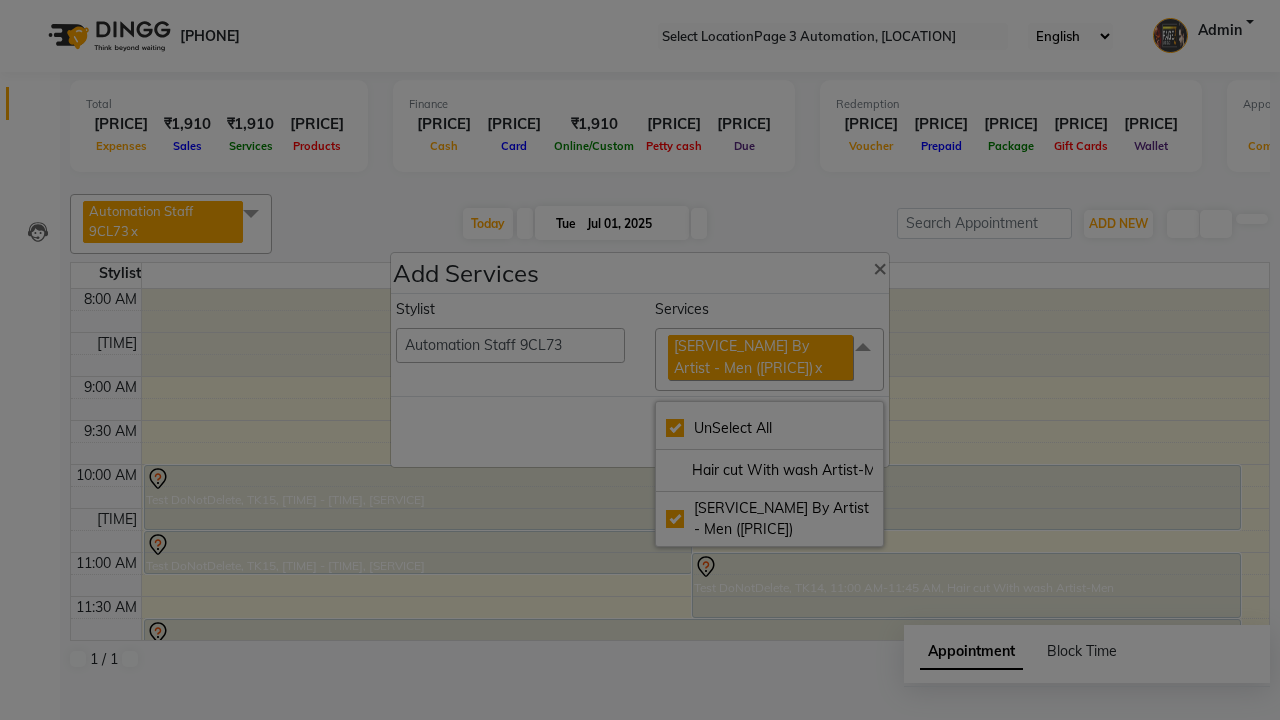click on "Hair cut With wash Artist-Men (₹200)  x" at bounding box center [760, 357] 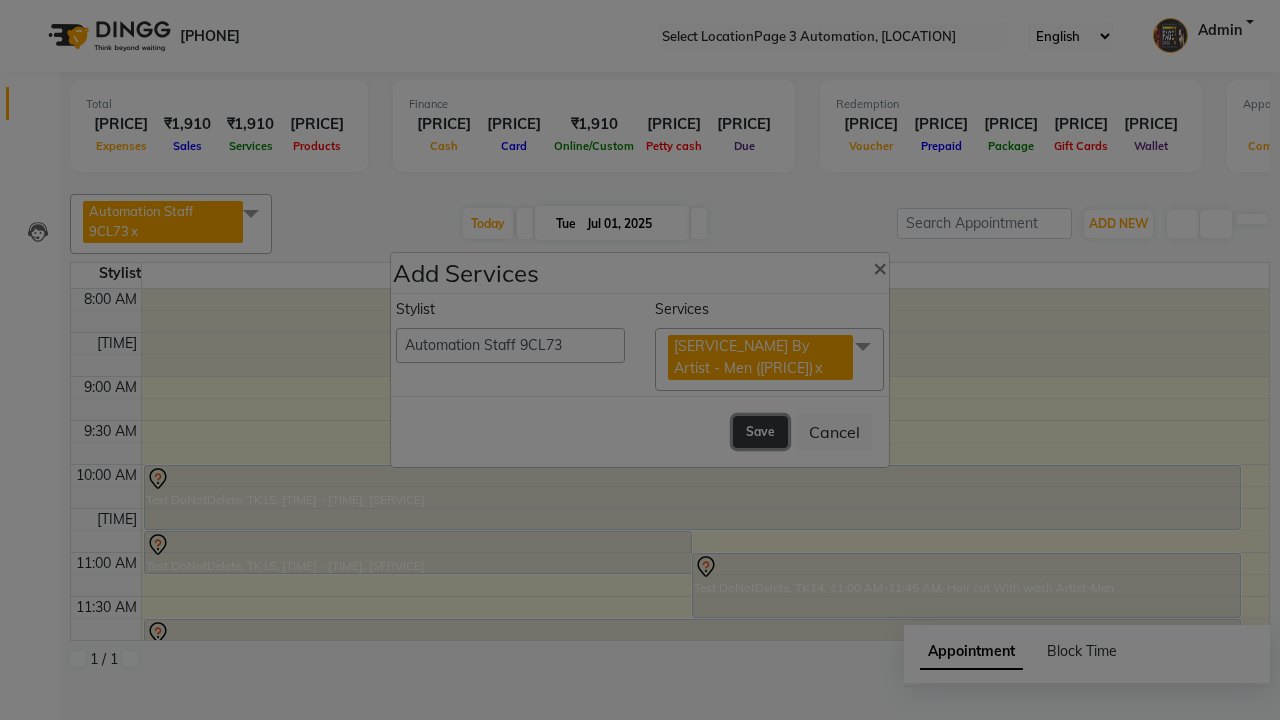 click on "Save" at bounding box center (760, 432) 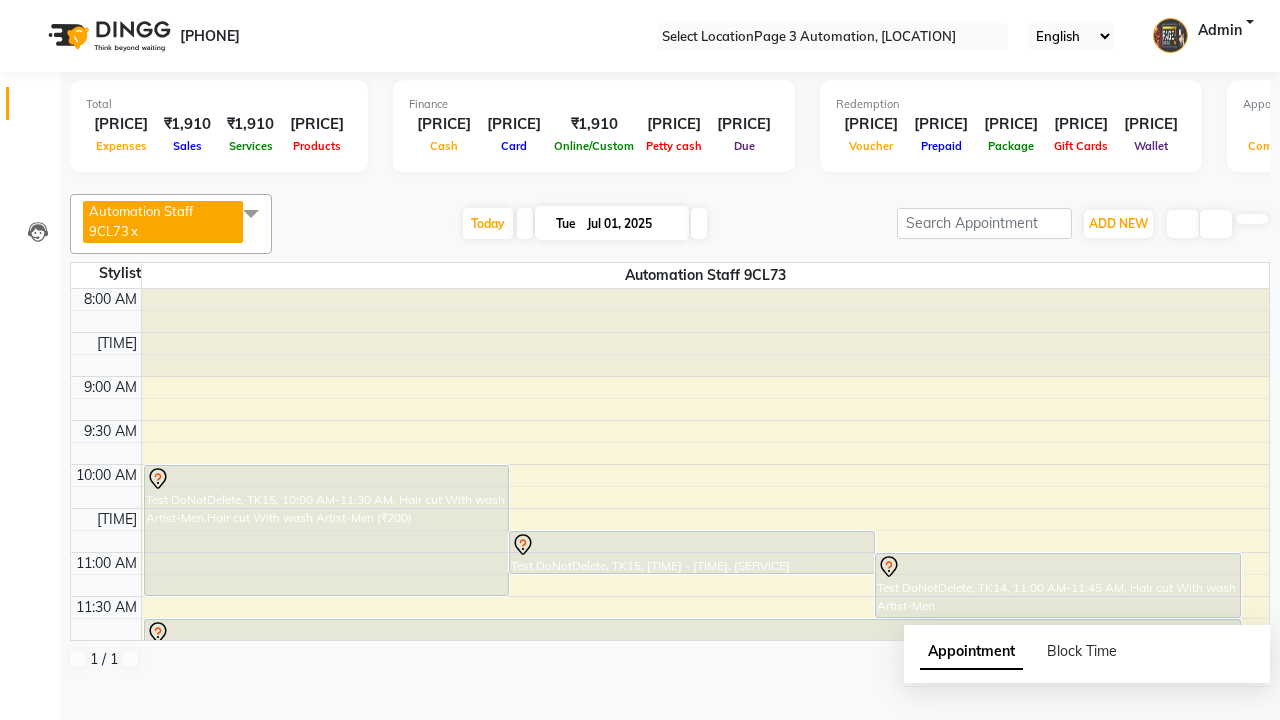 click on "Service added." at bounding box center [640, 751] 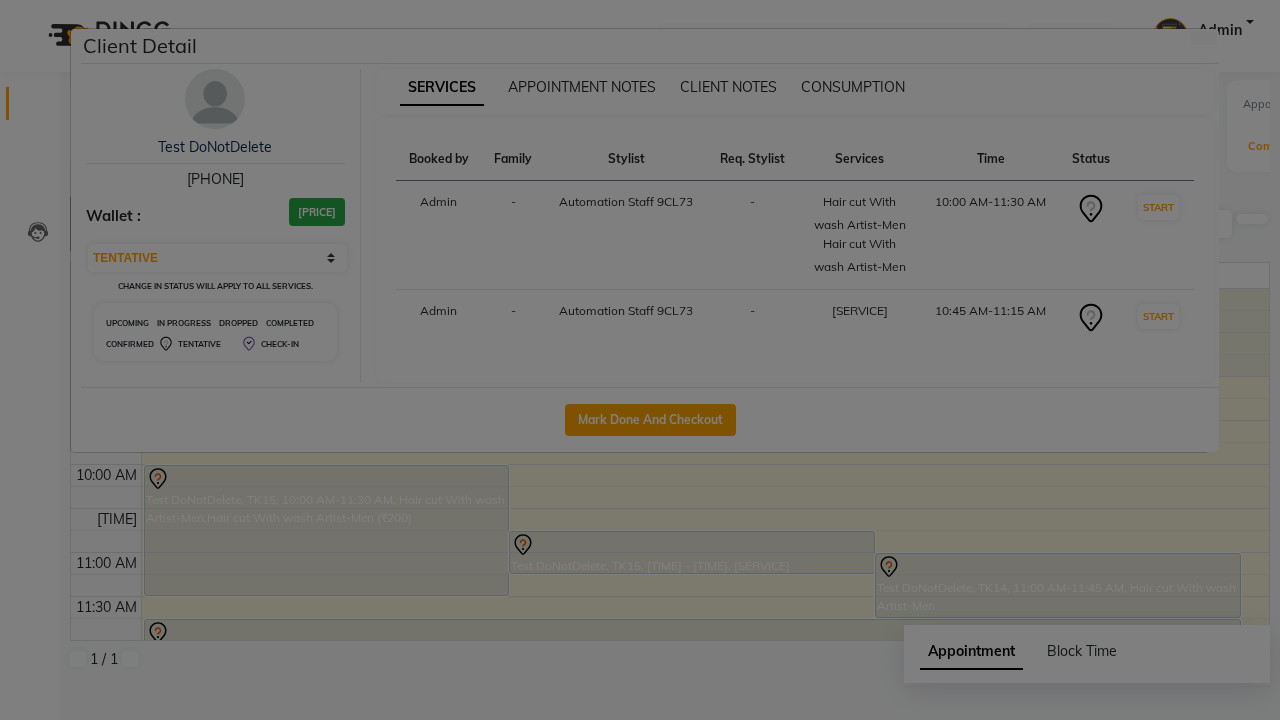 scroll, scrollTop: 1, scrollLeft: 0, axis: vertical 